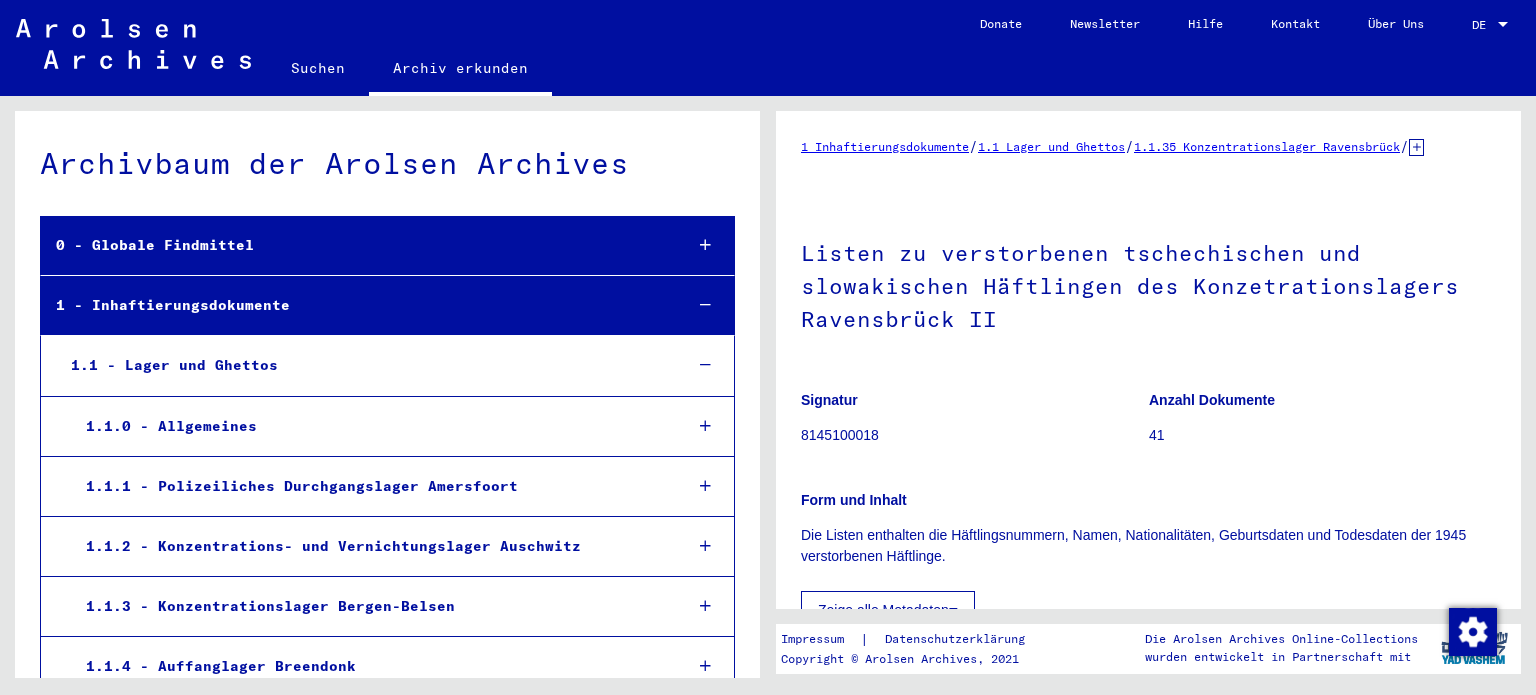 scroll, scrollTop: 0, scrollLeft: 0, axis: both 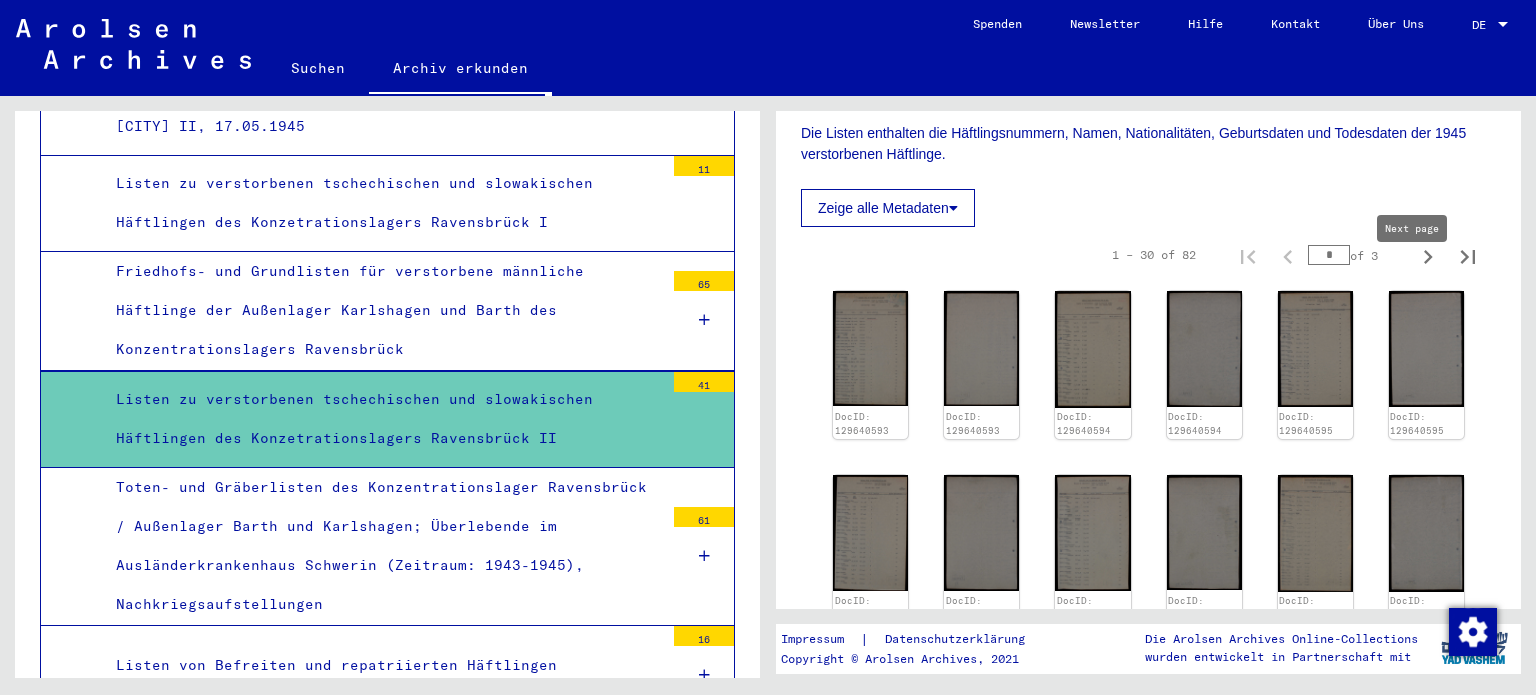 click at bounding box center [1428, 257] 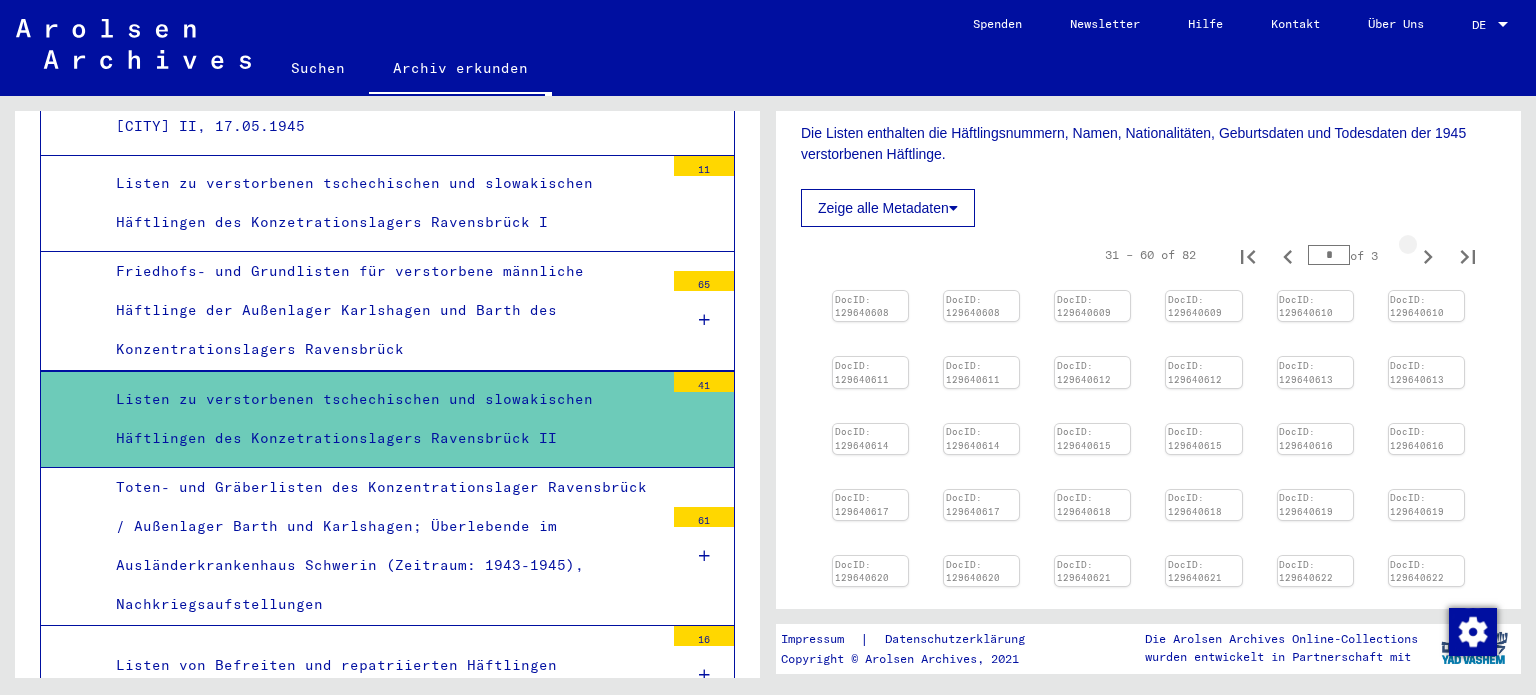 click at bounding box center [1428, 257] 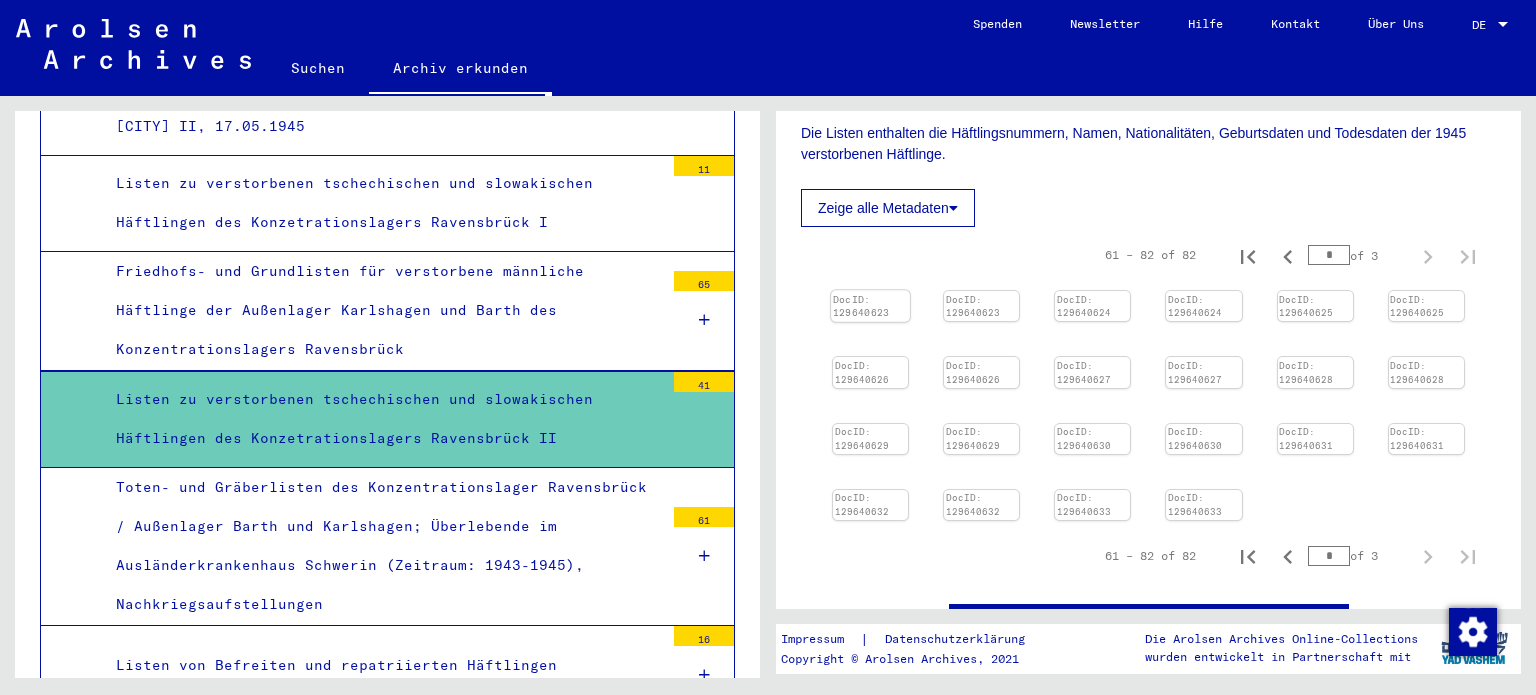 click at bounding box center (870, 290) 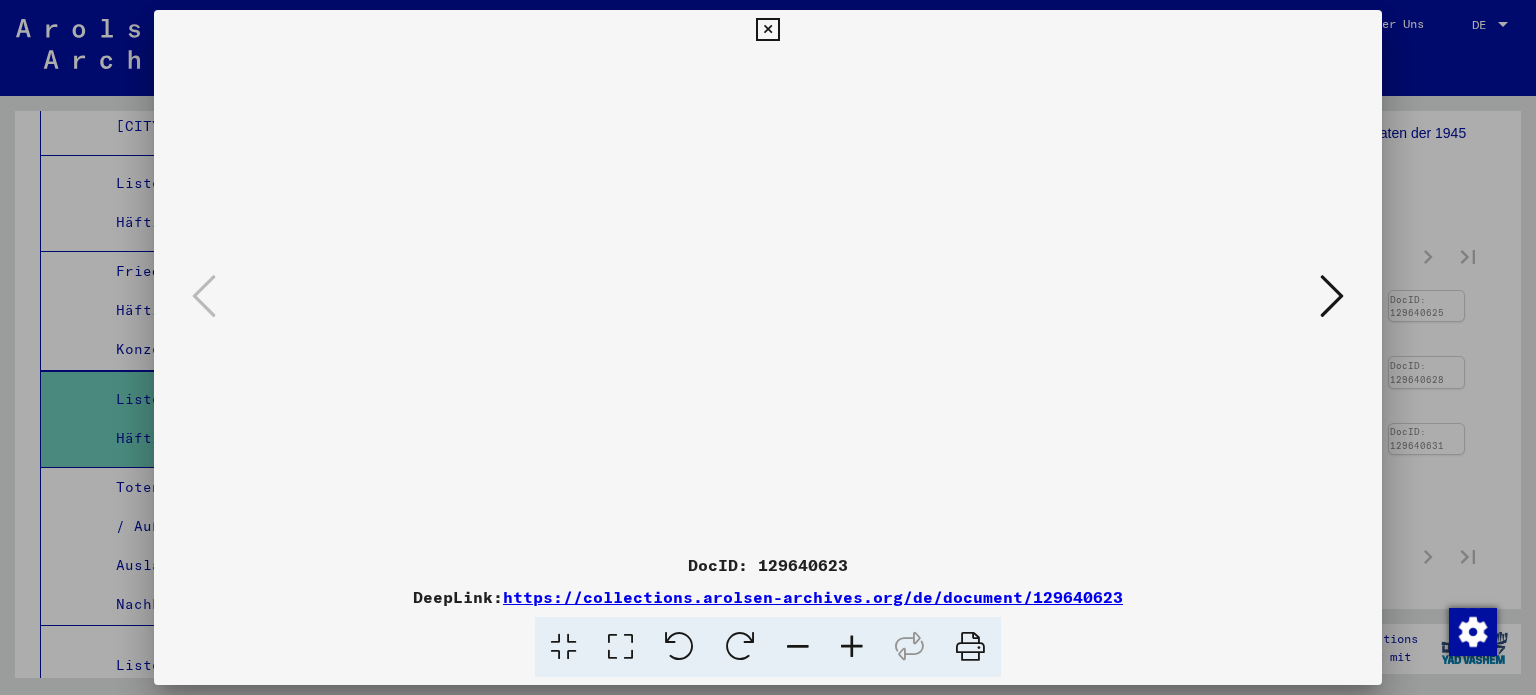 click at bounding box center (620, 647) 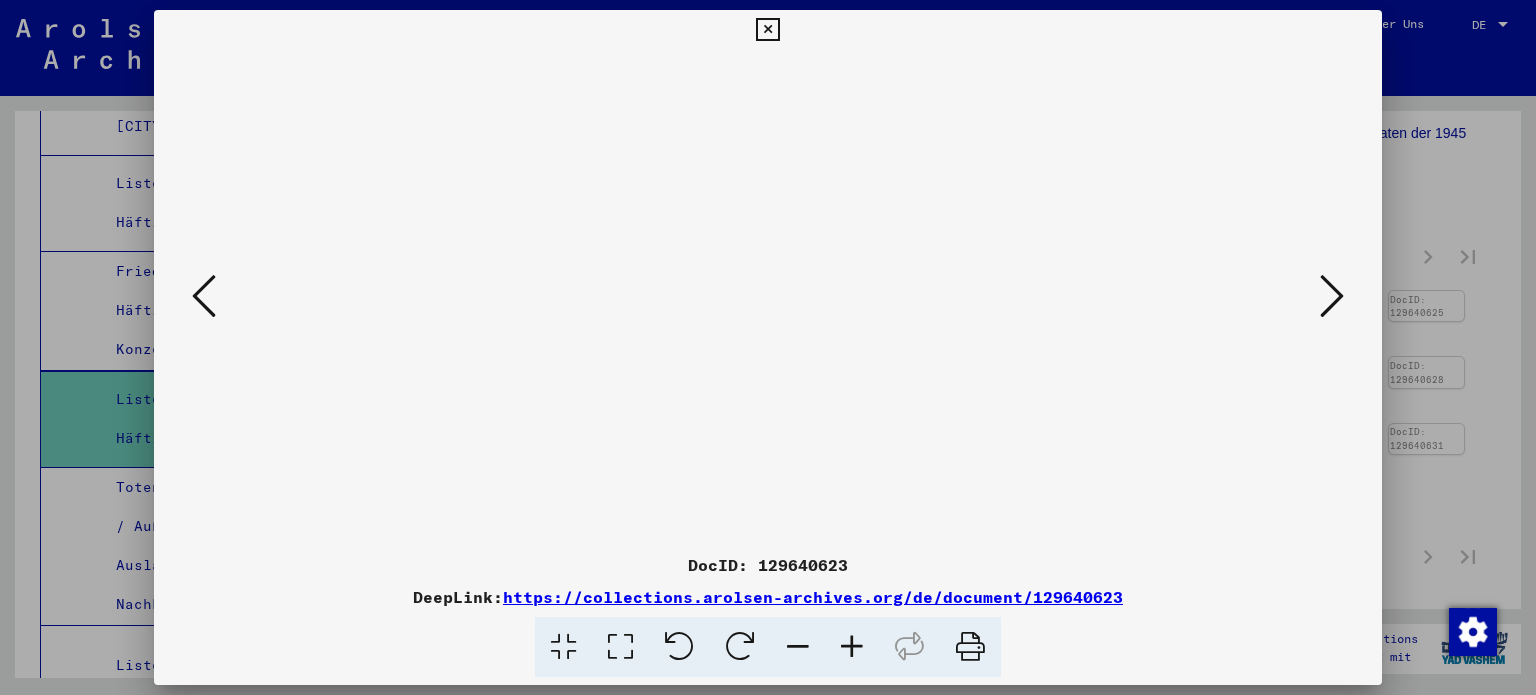click at bounding box center [1332, 296] 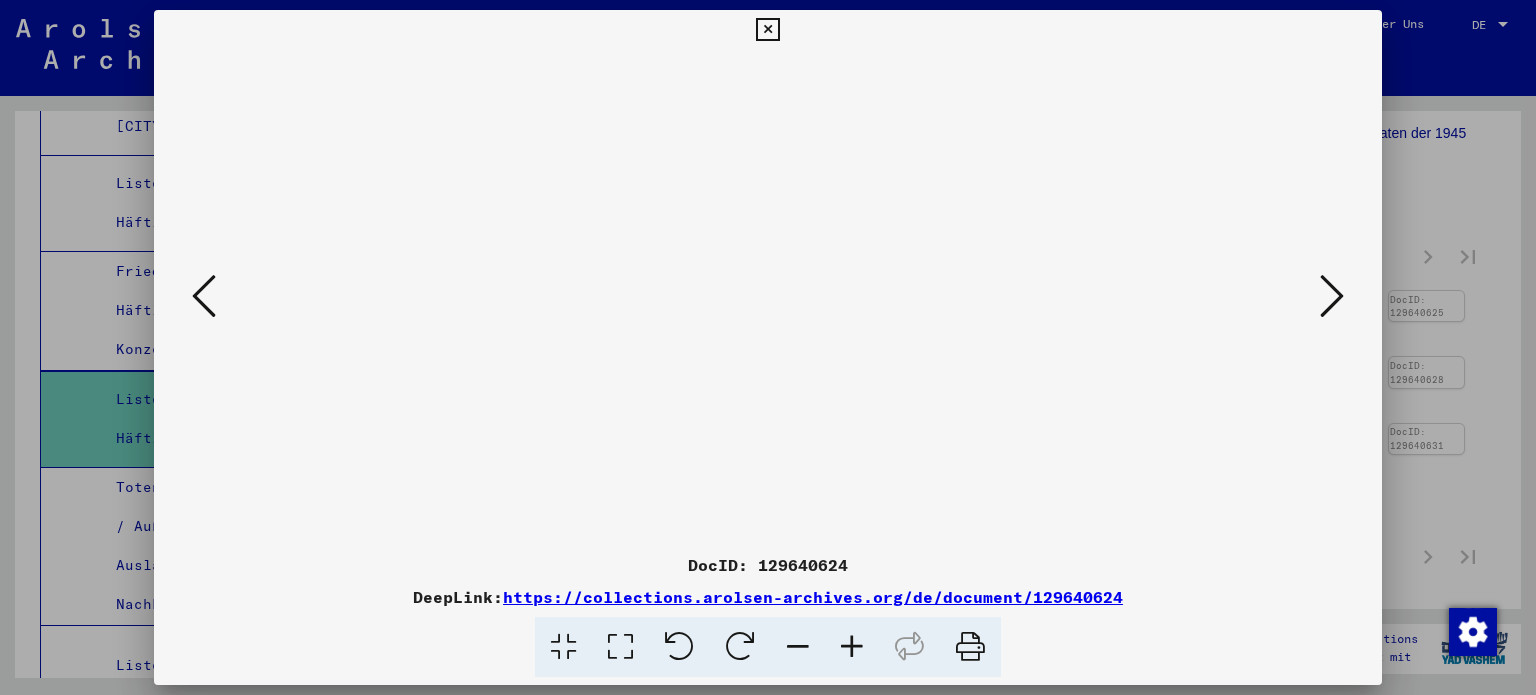click at bounding box center [620, 647] 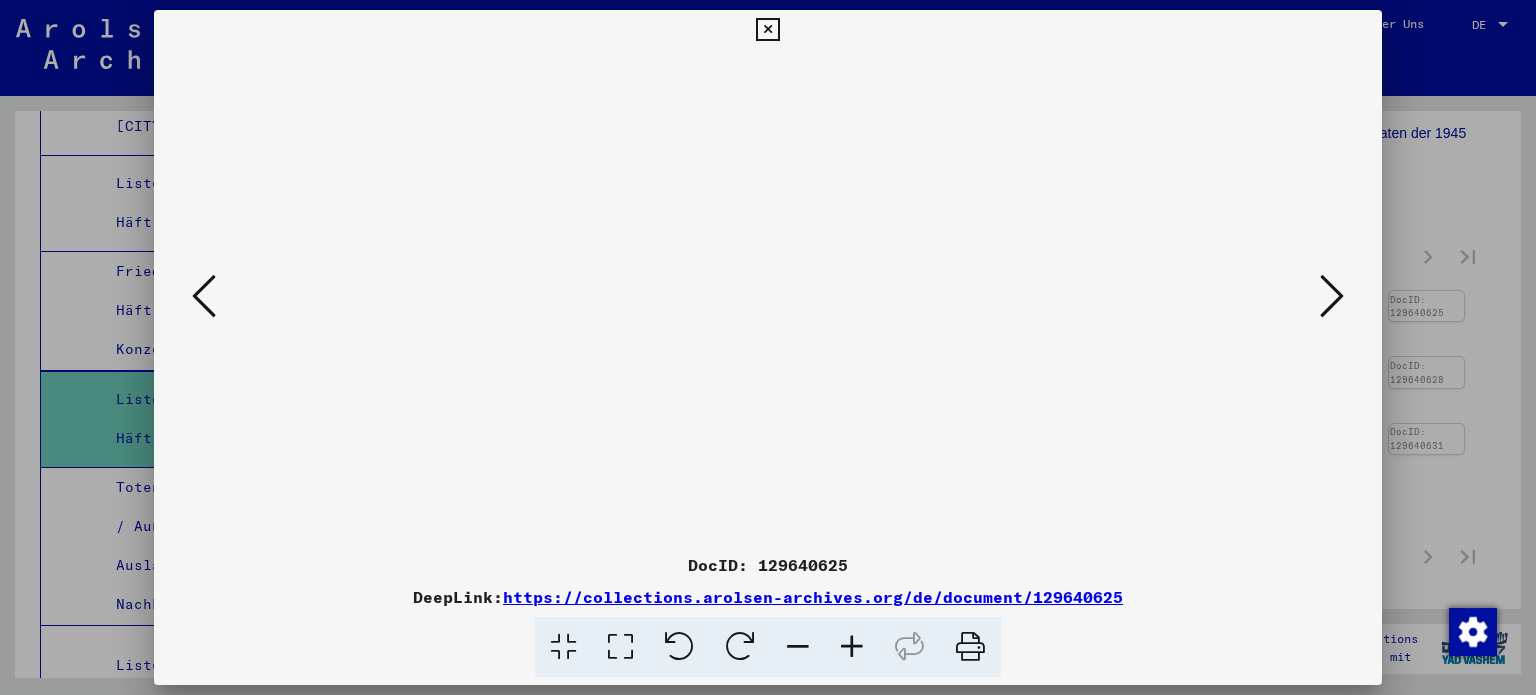 drag, startPoint x: 629, startPoint y: 645, endPoint x: 628, endPoint y: 611, distance: 34.0147 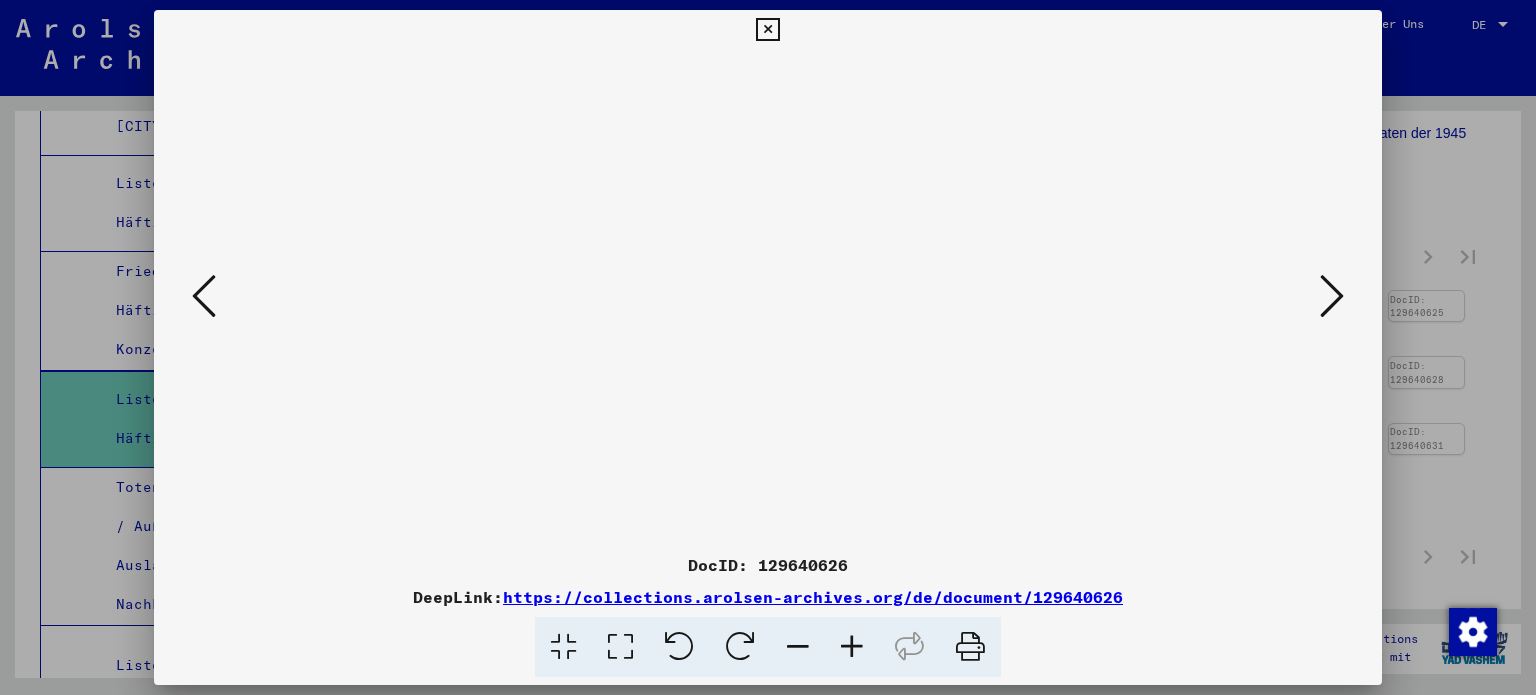 click at bounding box center [620, 647] 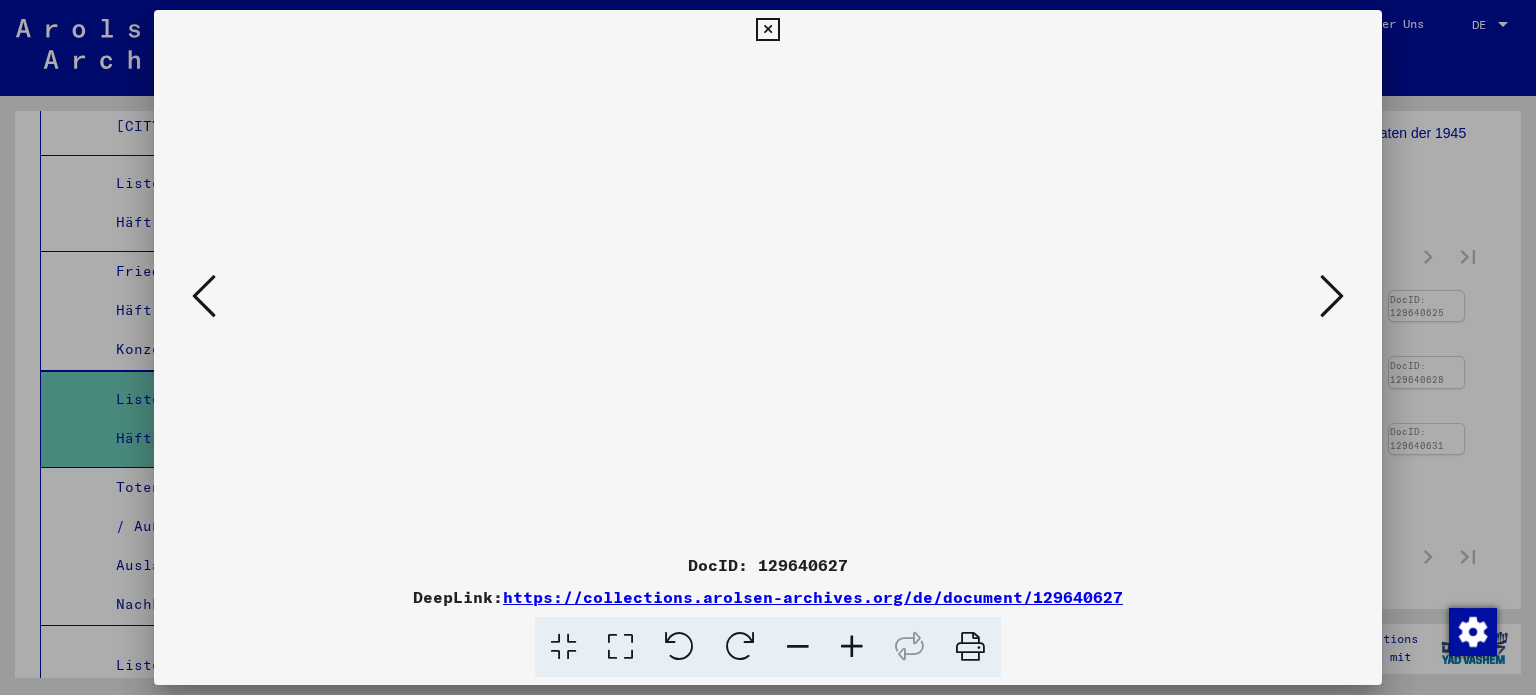 click at bounding box center (620, 647) 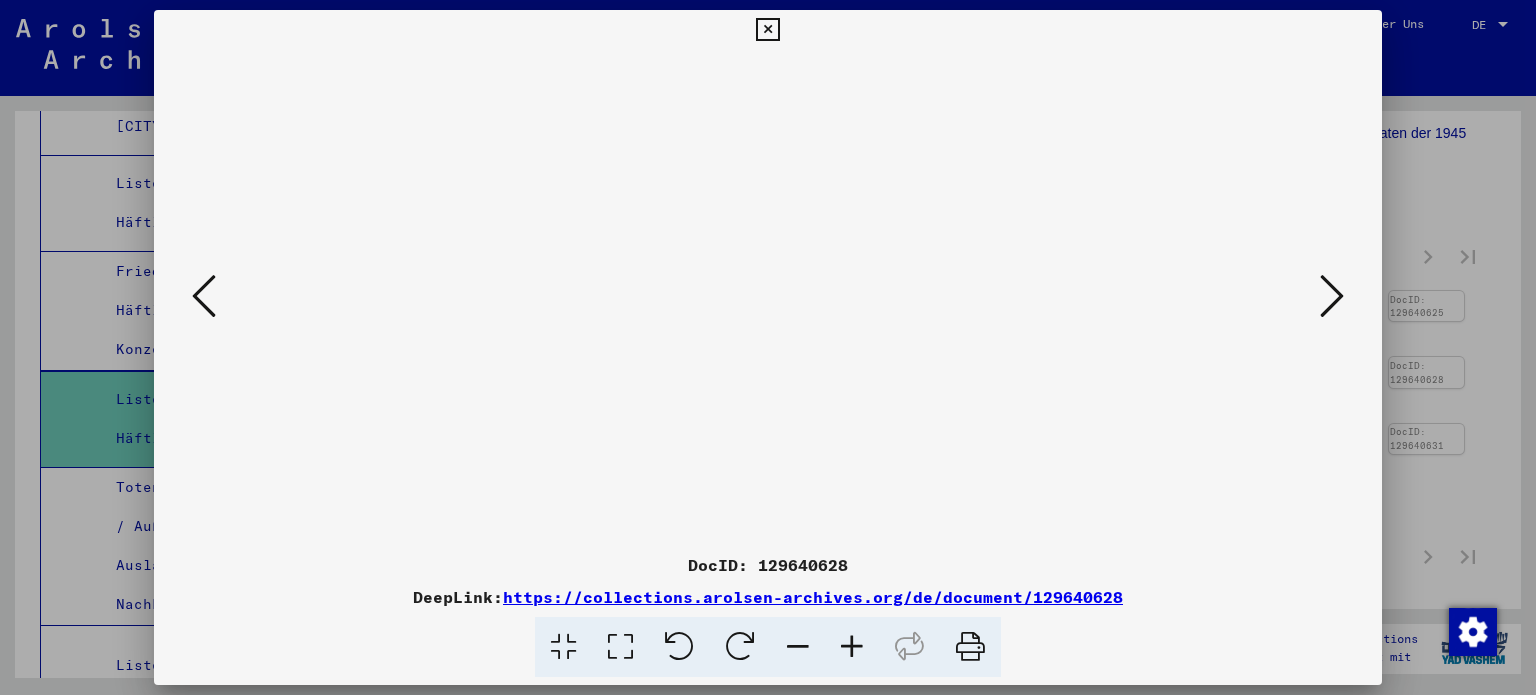 click at bounding box center (620, 647) 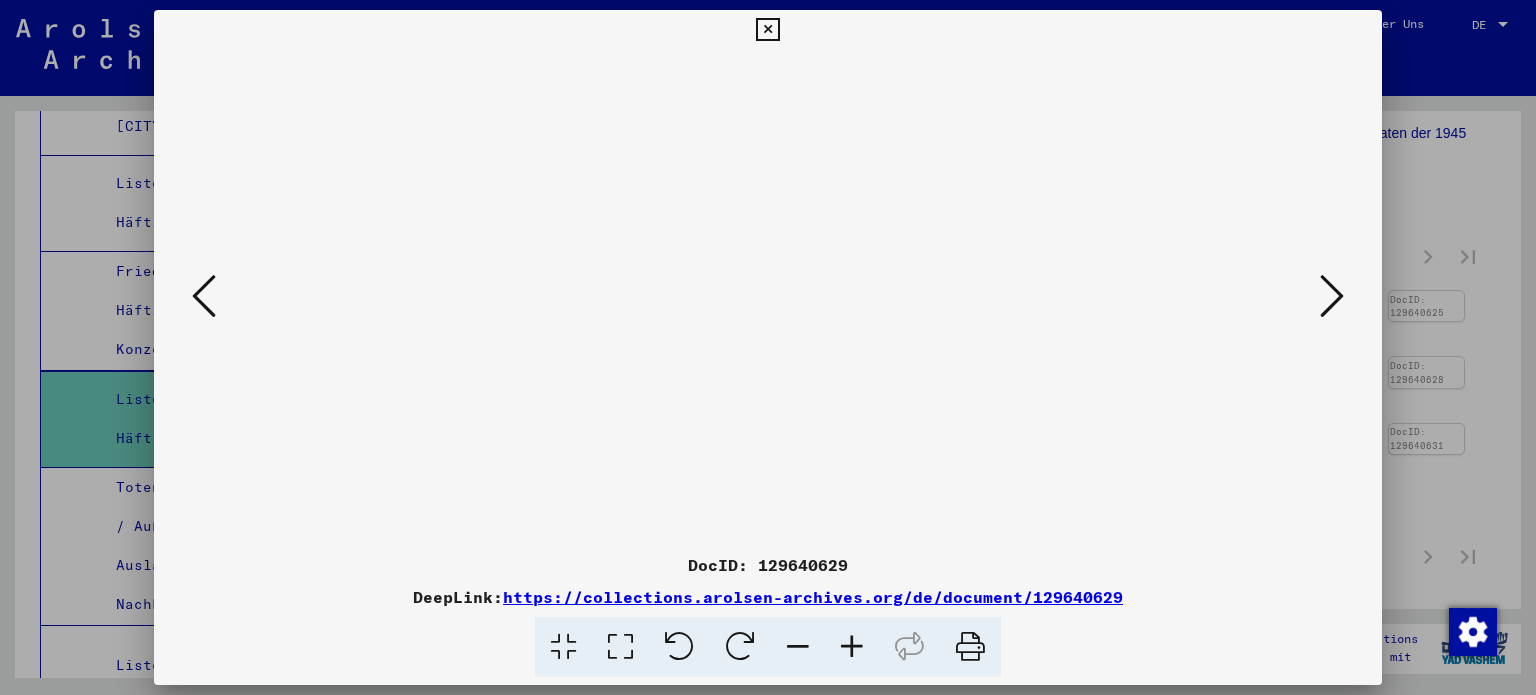 click at bounding box center (620, 647) 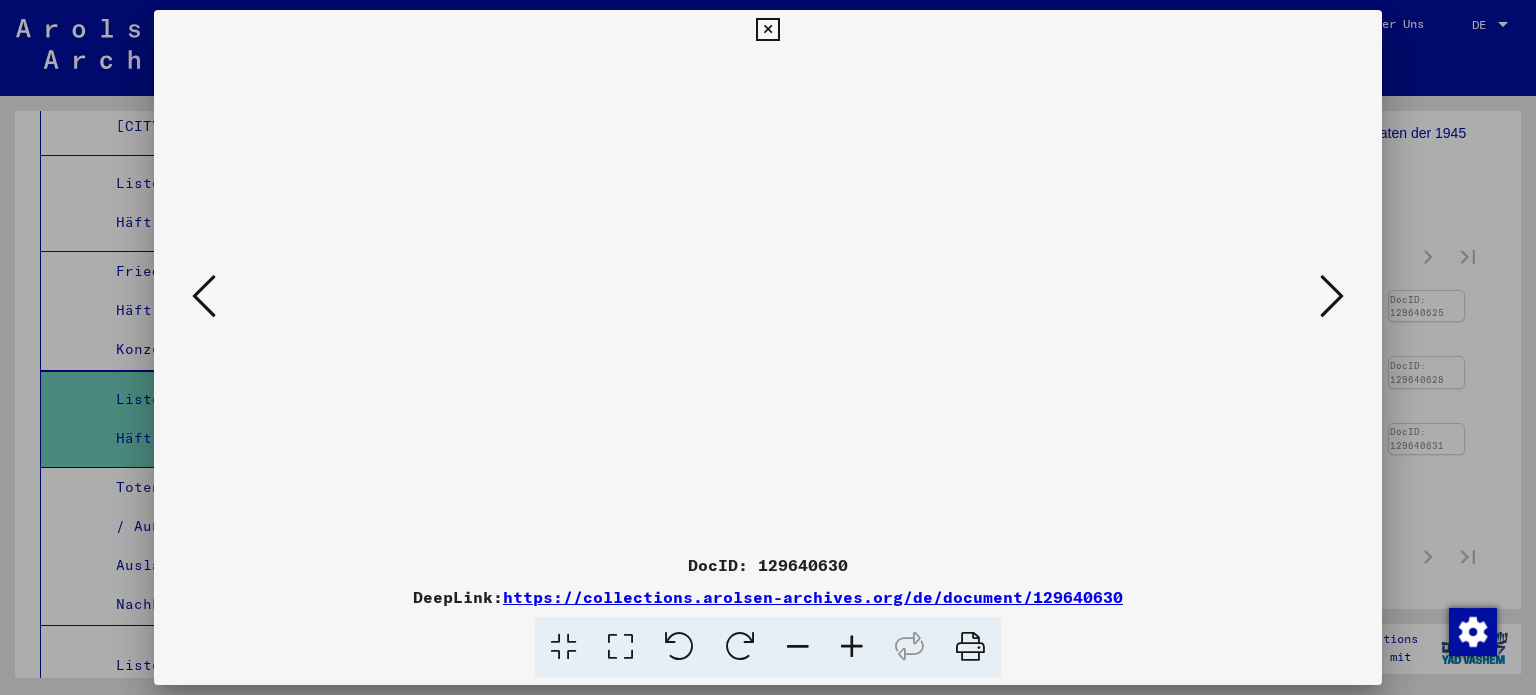 click at bounding box center (620, 647) 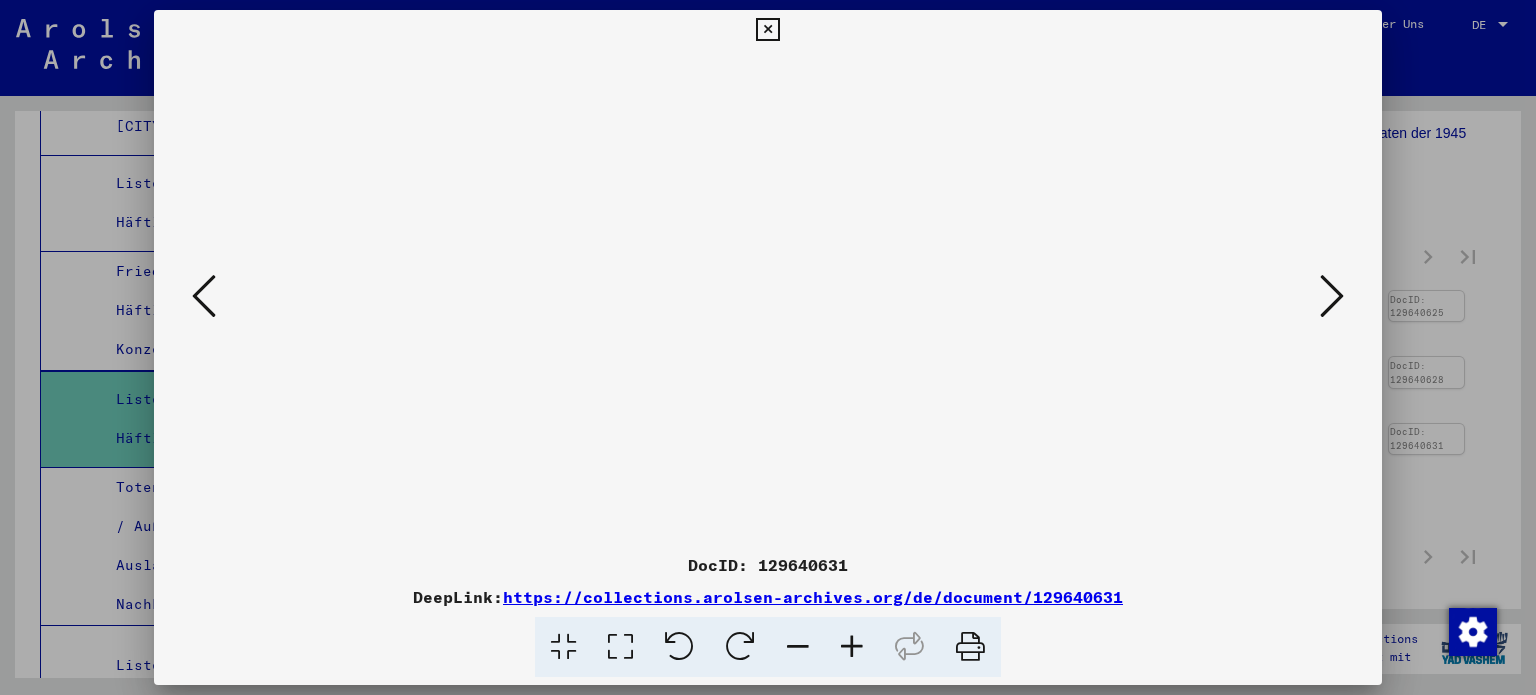 click at bounding box center (620, 647) 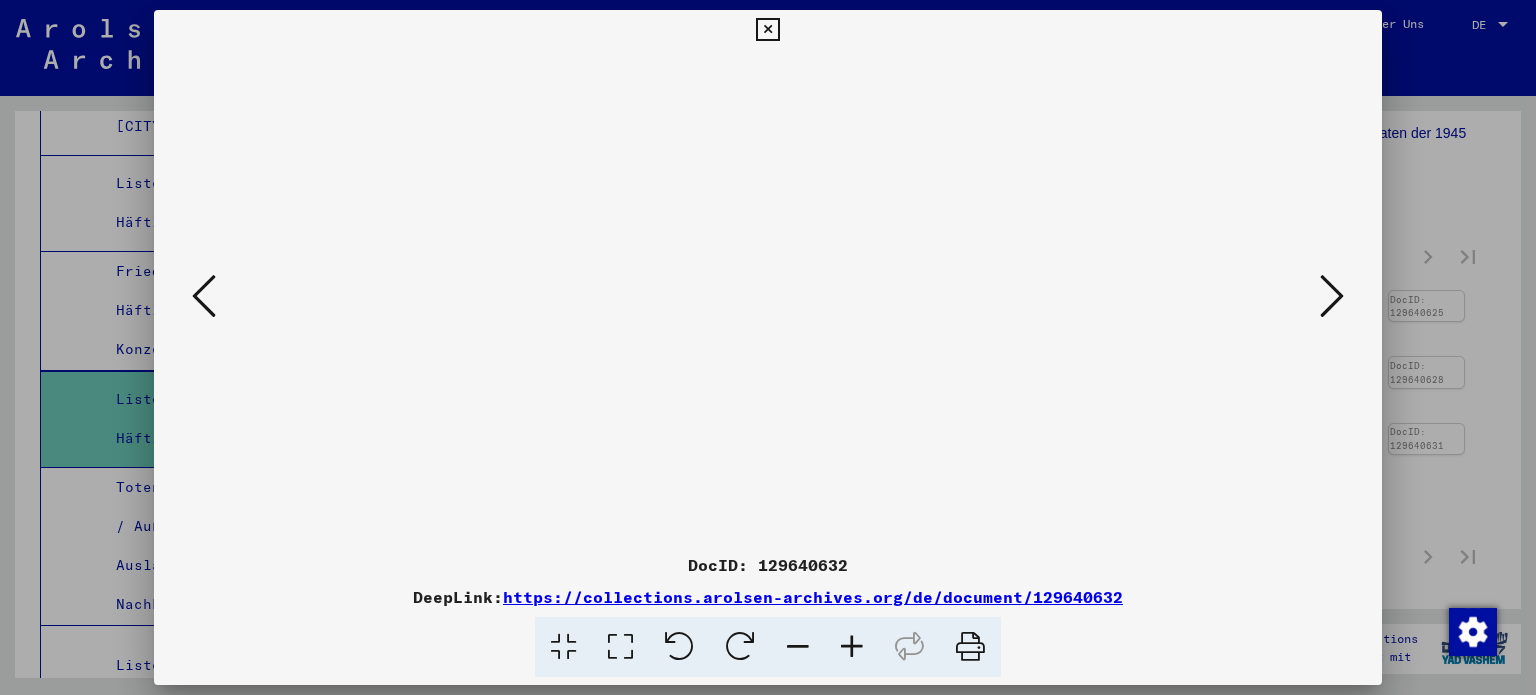 click at bounding box center [620, 647] 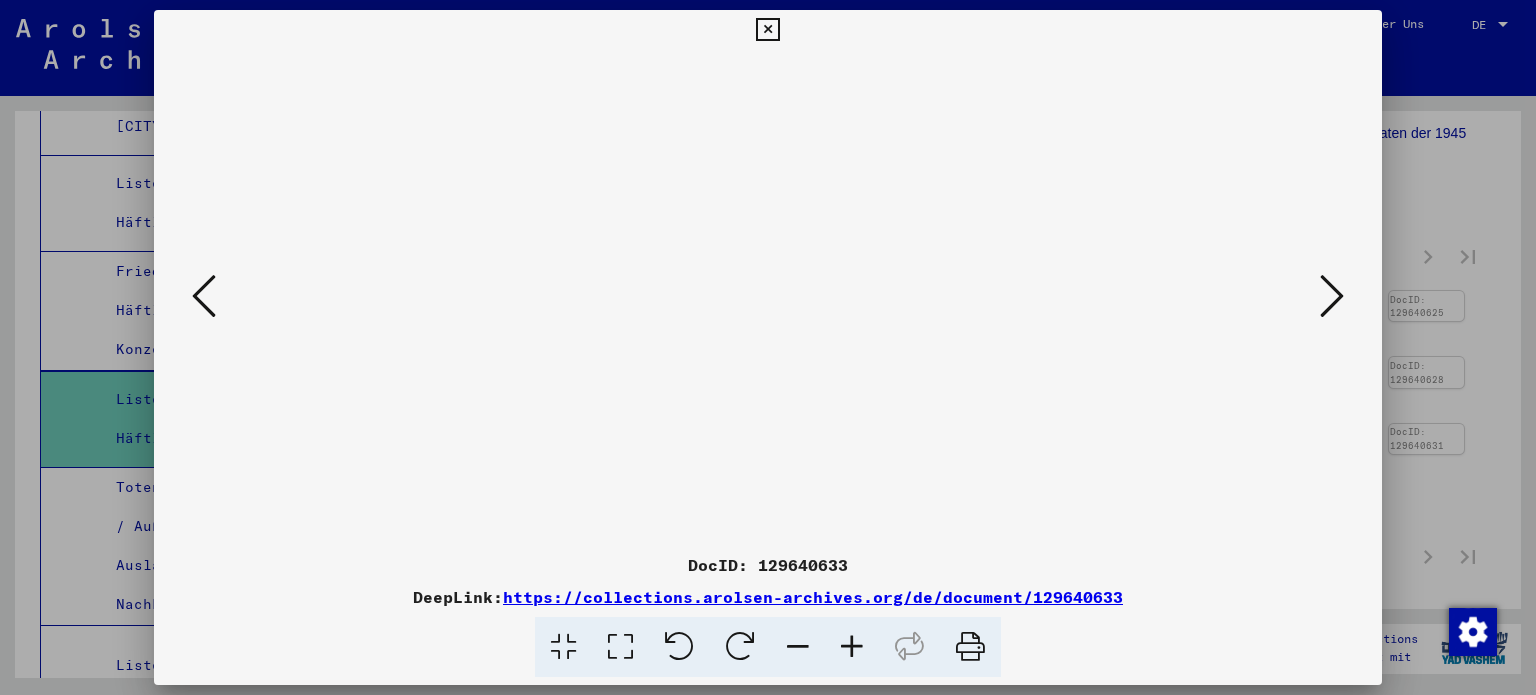 click at bounding box center [620, 647] 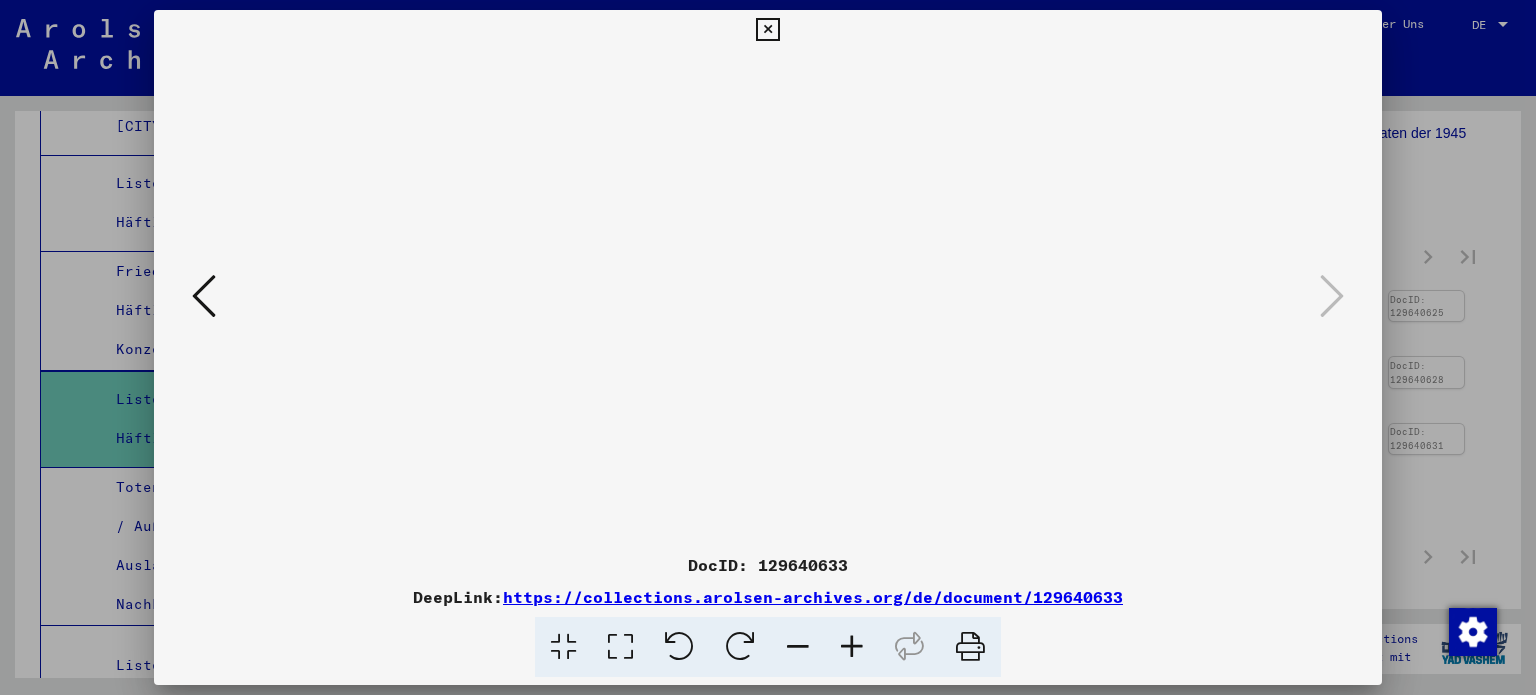 scroll, scrollTop: 0, scrollLeft: 0, axis: both 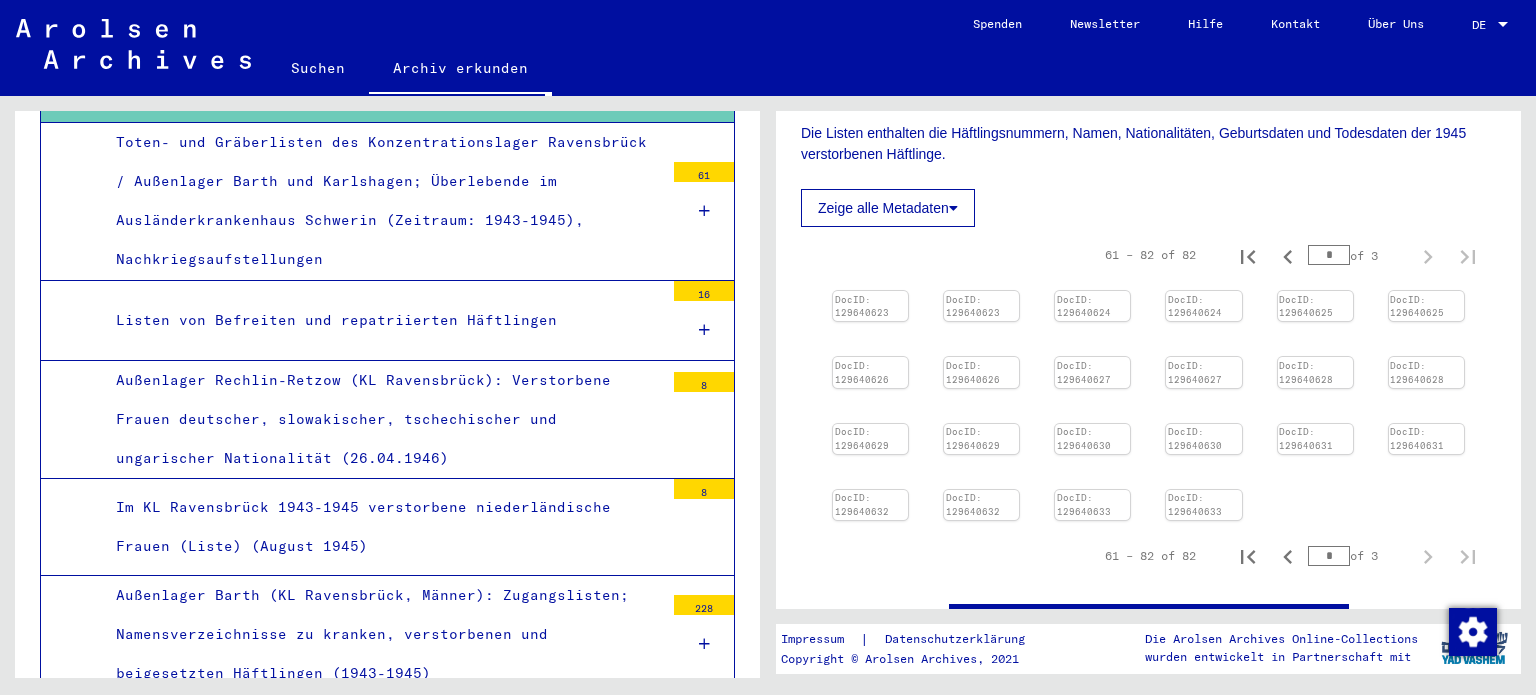 click on "Außenlager Rechlin-Retzow (KL Ravensbrück): Verstorbene Frauen deutscher, slowakischer, tschechischer und ungarischer Nationalität (26.04.1946)" at bounding box center [382, 420] 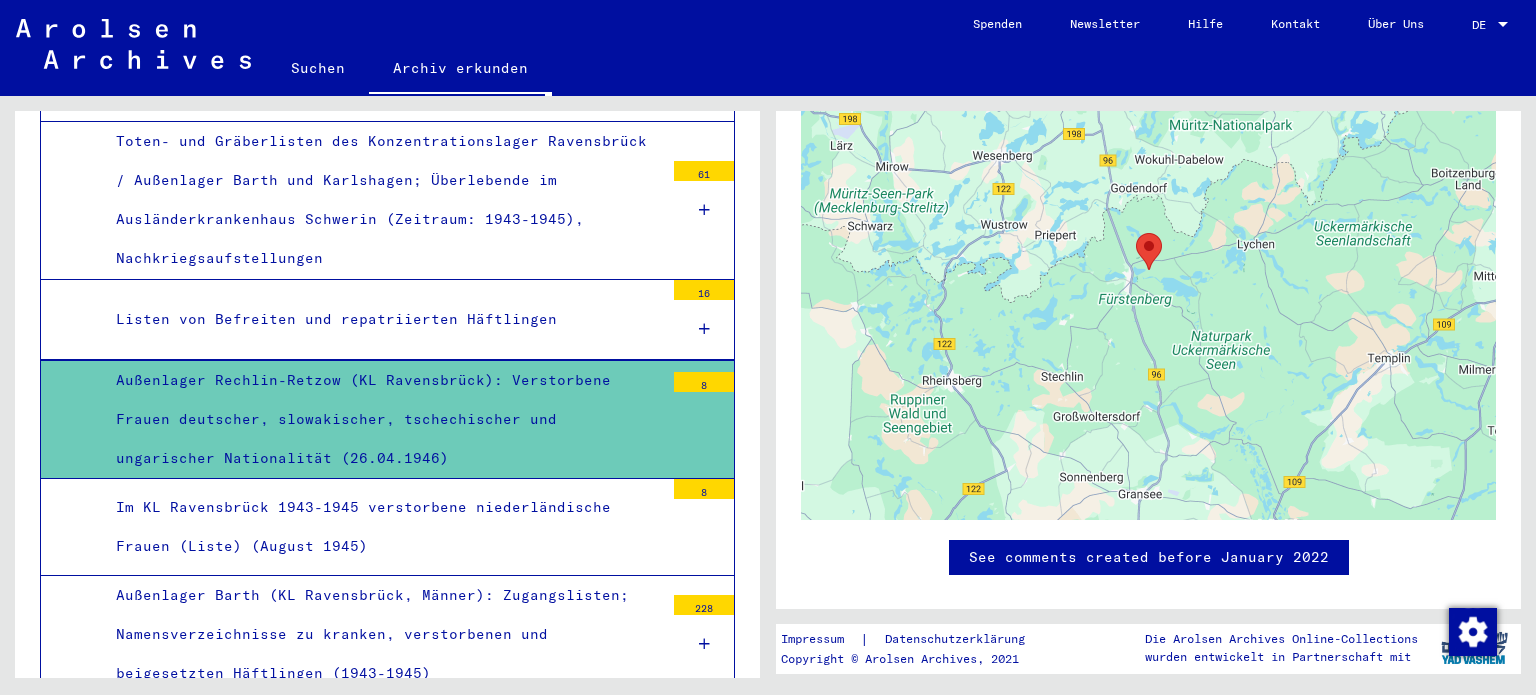scroll, scrollTop: 1000, scrollLeft: 0, axis: vertical 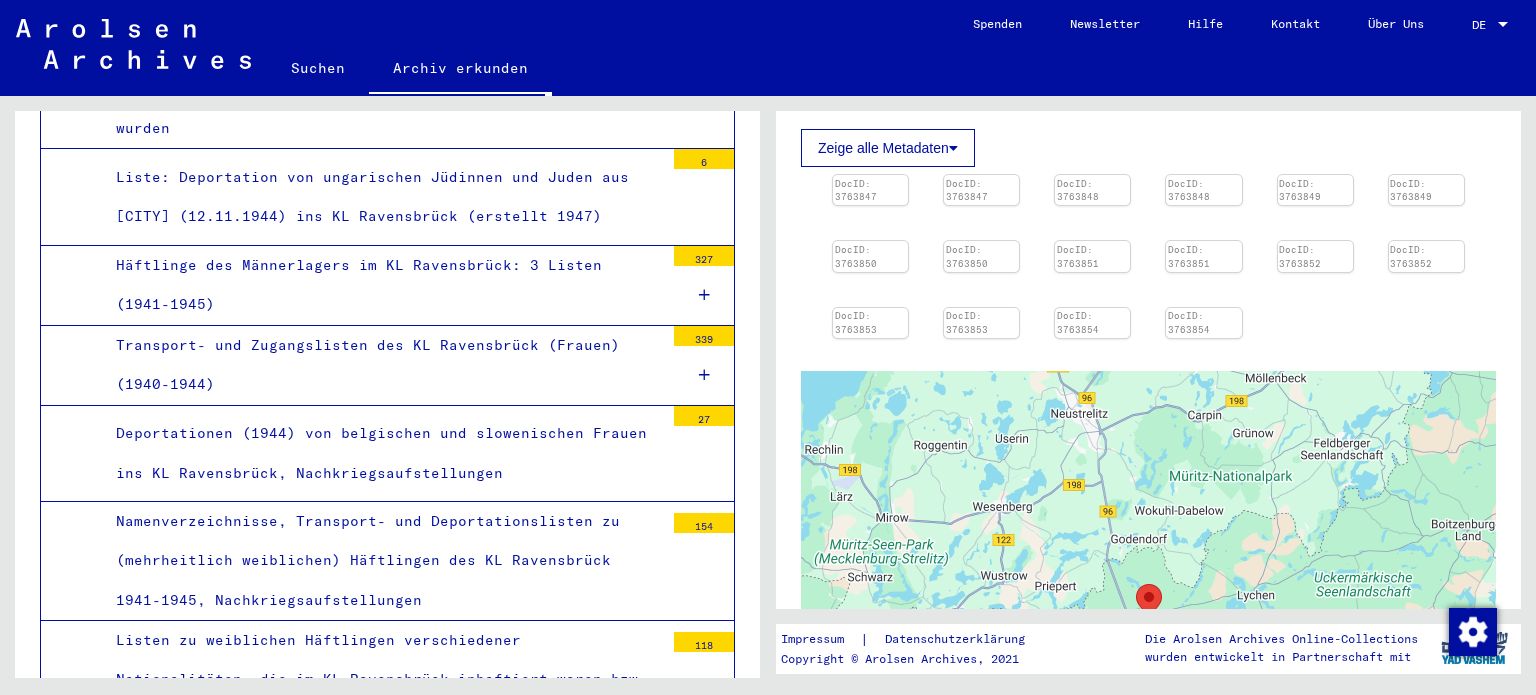 click on "Deportationen (1944) von belgischen und slowenischen Frauen ins KL Ravensbrück, Nachkriegsaufstellungen" at bounding box center [382, 453] 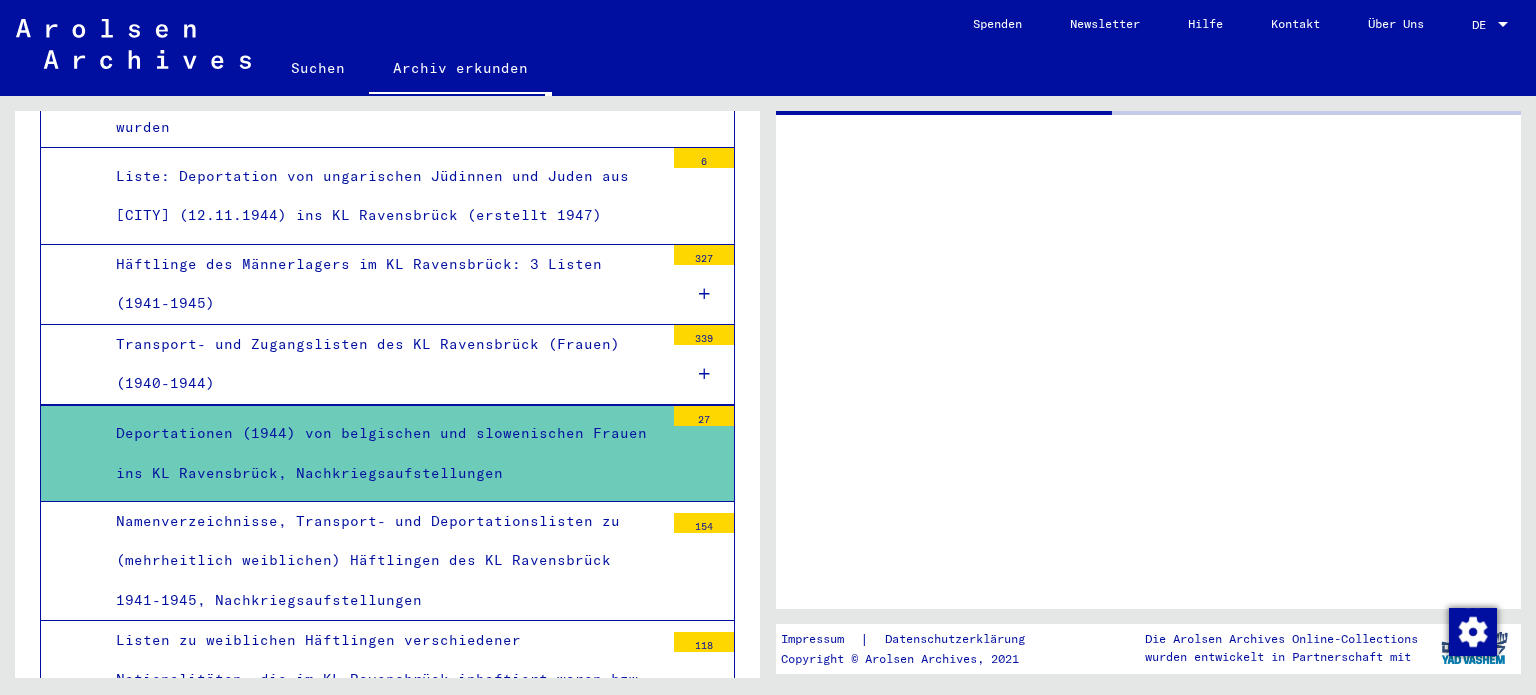 scroll, scrollTop: 0, scrollLeft: 0, axis: both 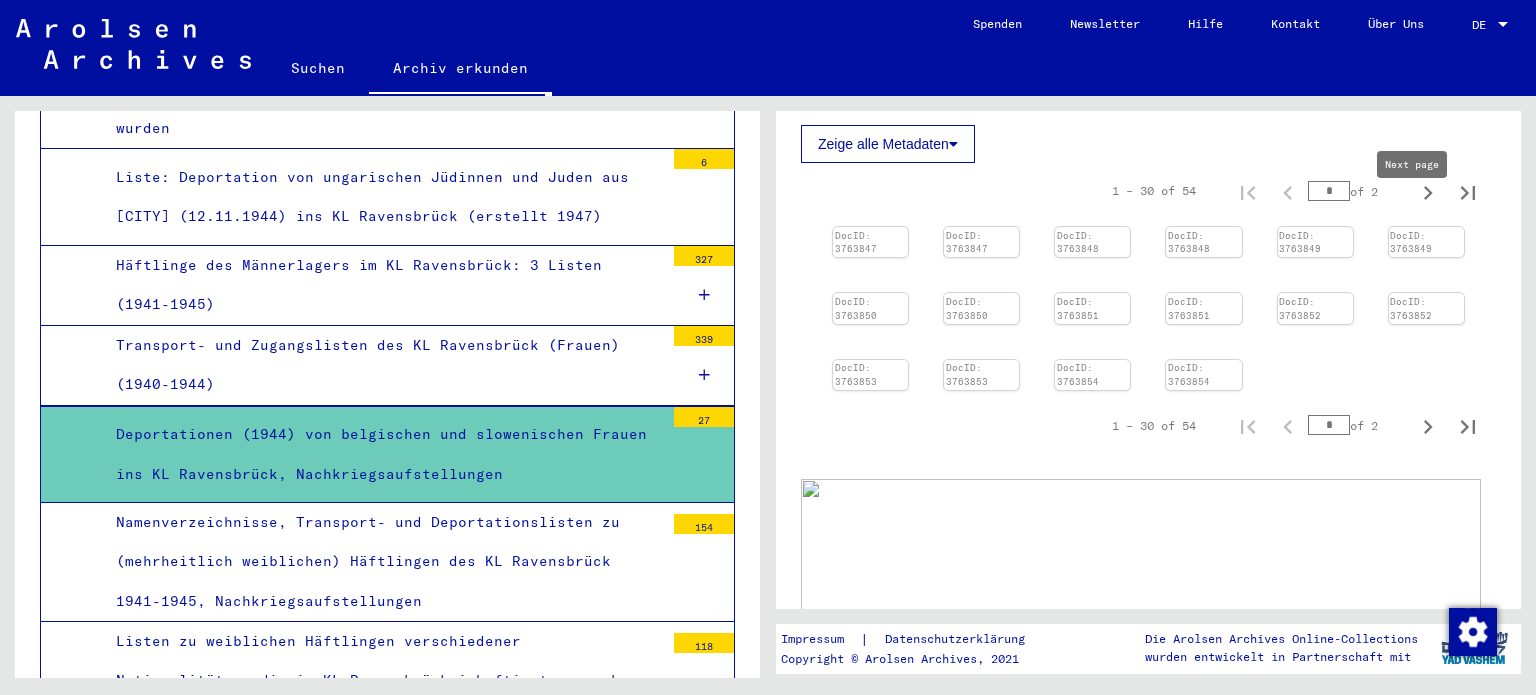 click at bounding box center [1428, 193] 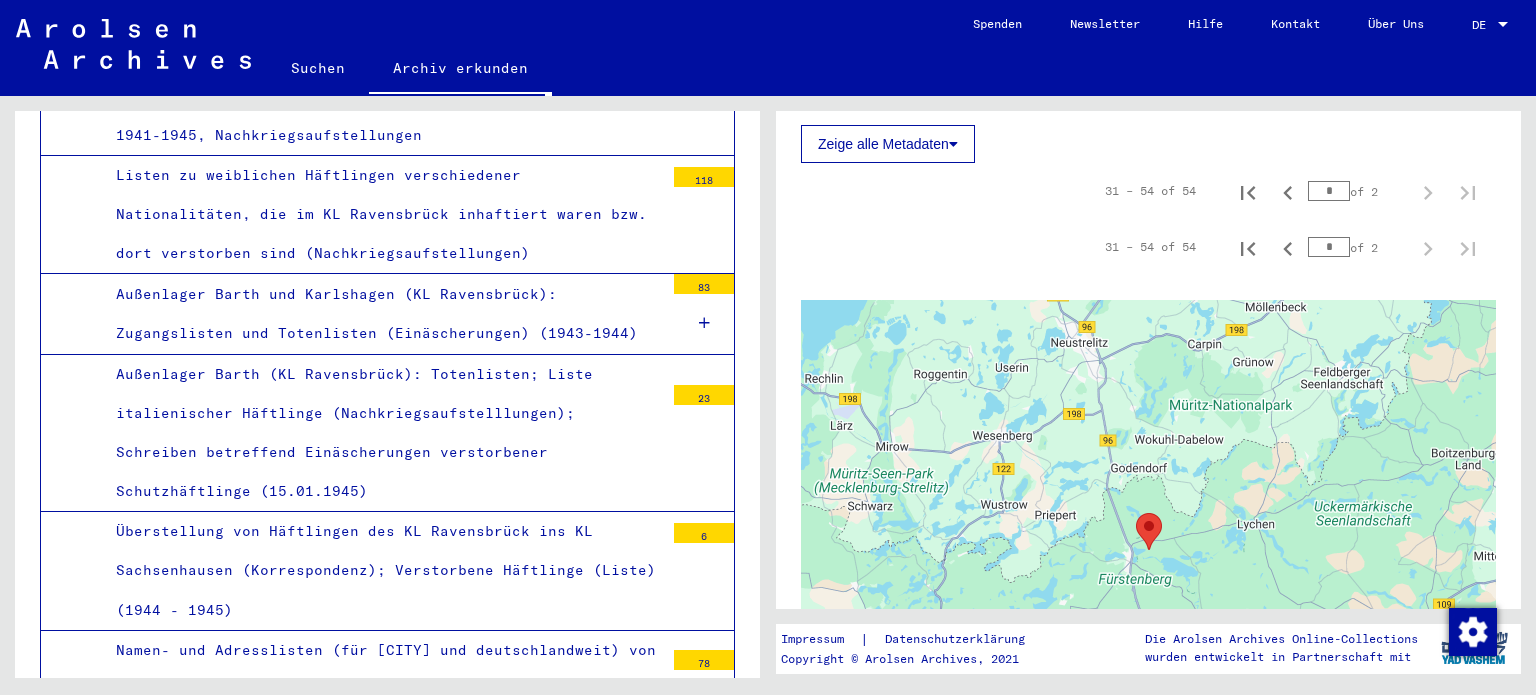 scroll, scrollTop: 9218, scrollLeft: 0, axis: vertical 